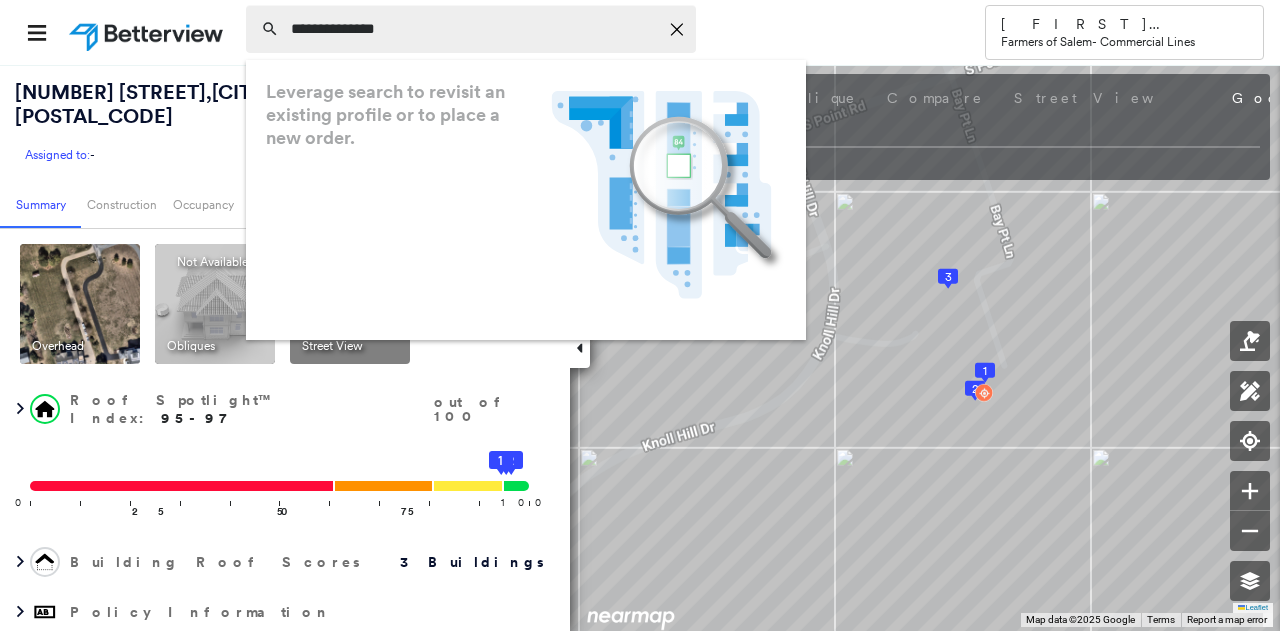 scroll, scrollTop: 0, scrollLeft: 0, axis: both 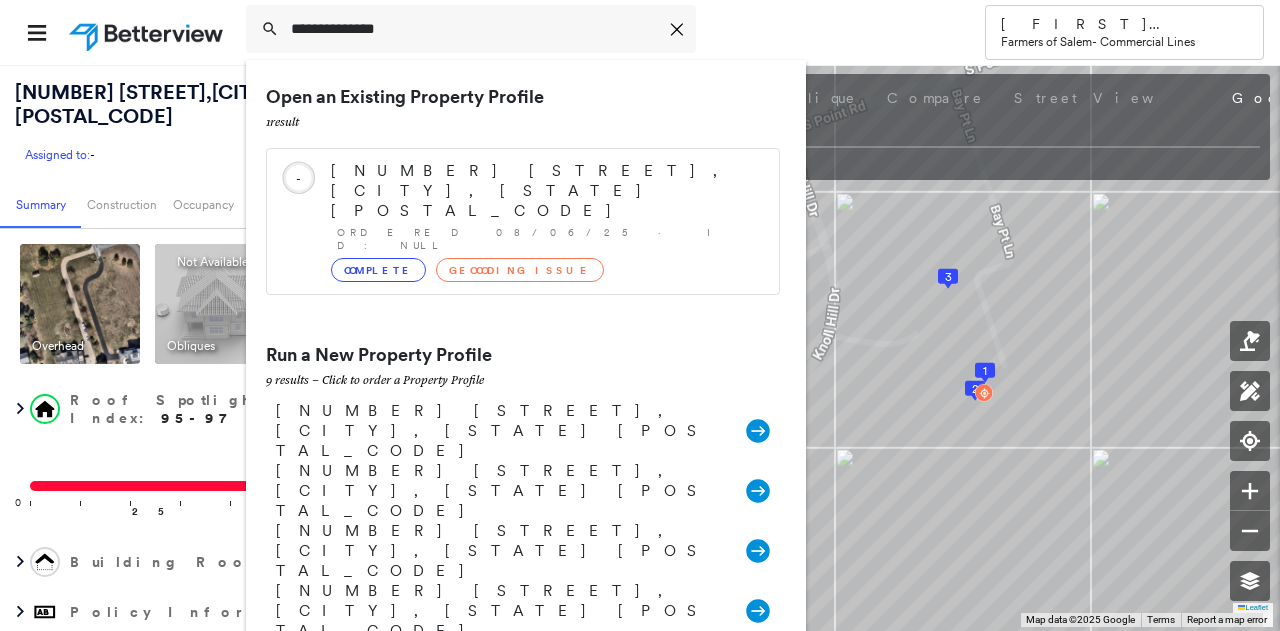 type on "**********" 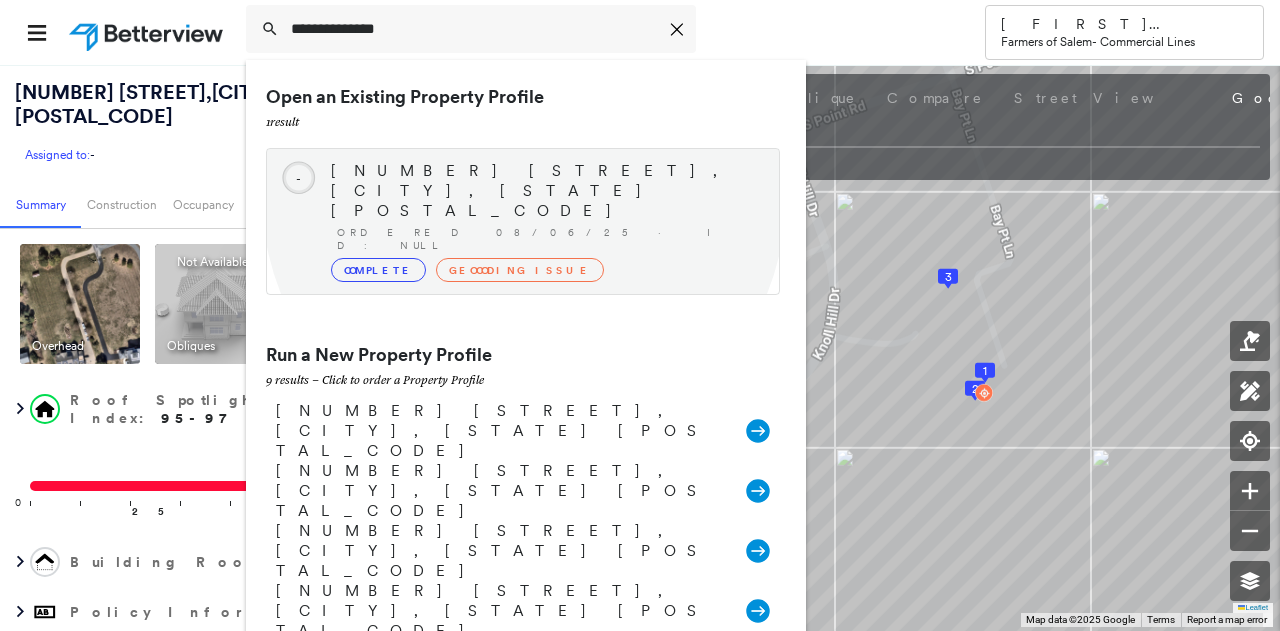 click on "Ordered 08/06/25 · ID: null" at bounding box center (548, 239) 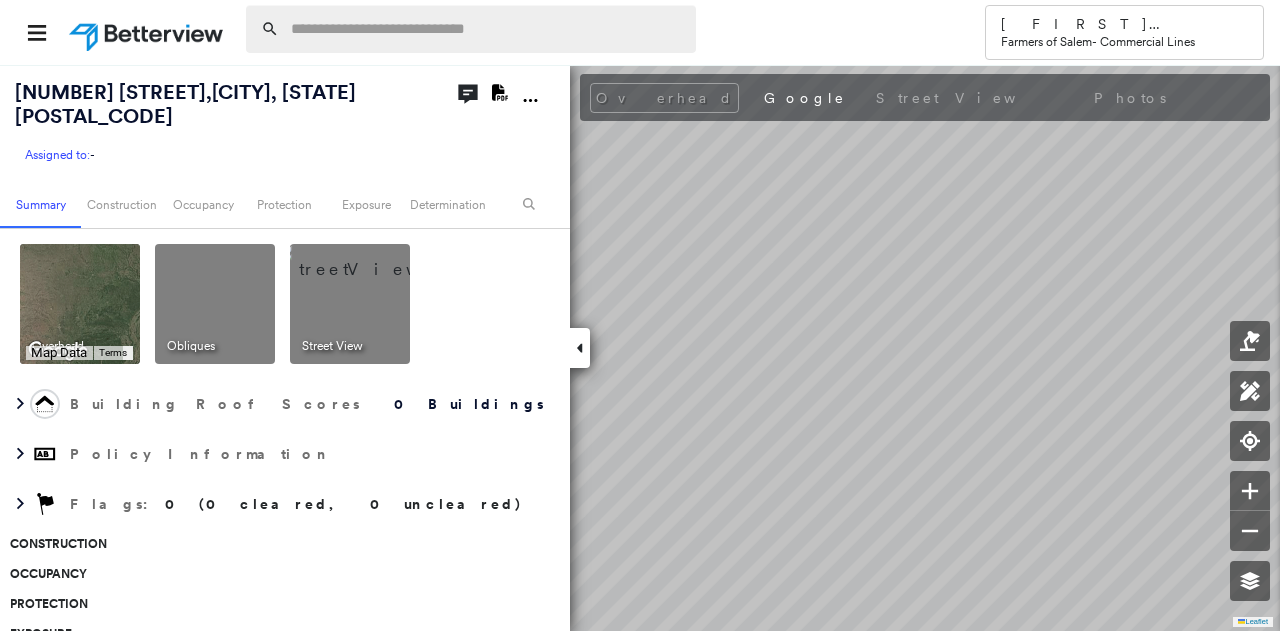 click at bounding box center (487, 29) 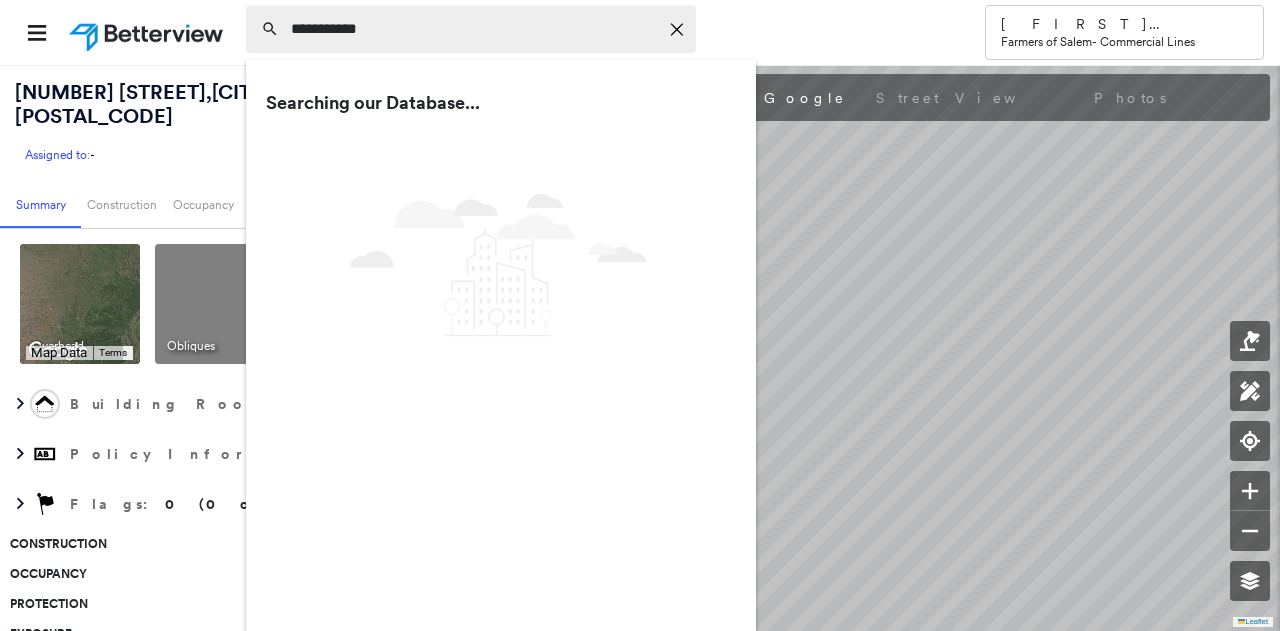 type on "**********" 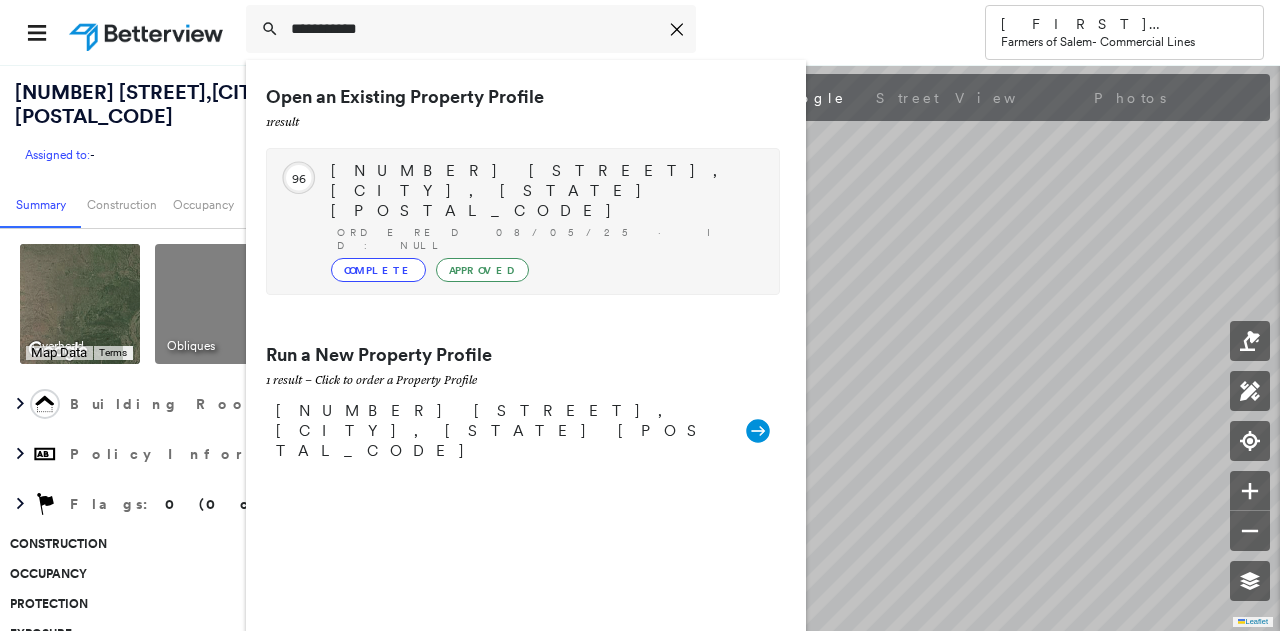 click on "Ordered 08/05/25 · ID: null" at bounding box center (548, 239) 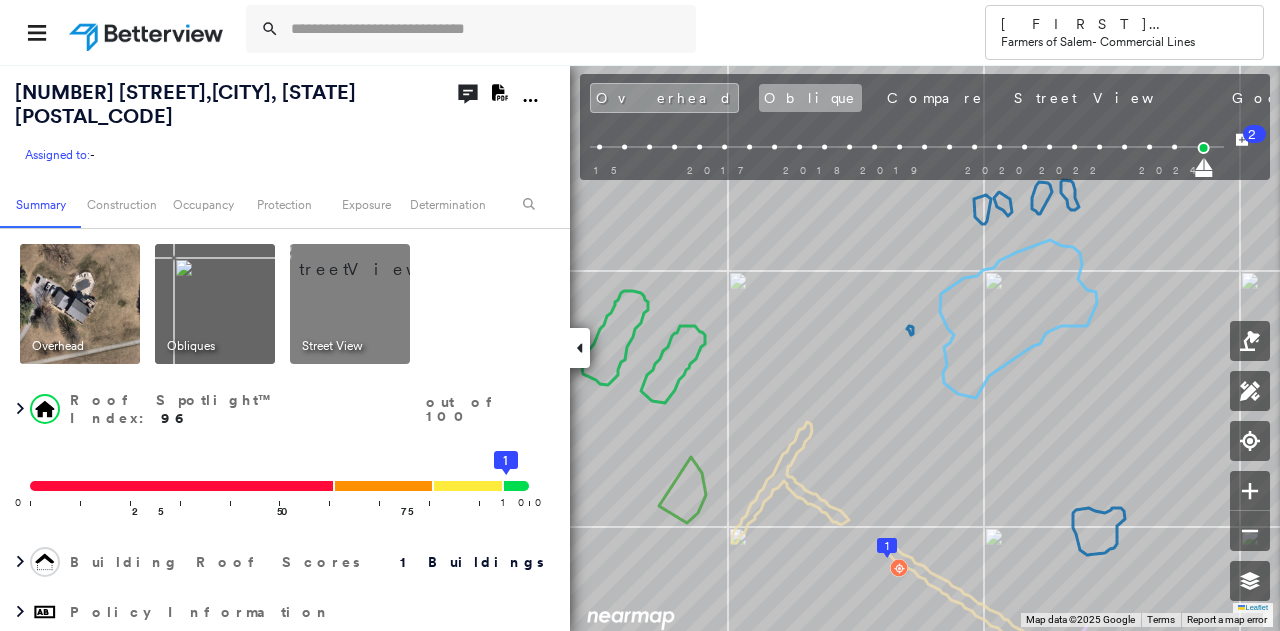 click on "Oblique" at bounding box center [810, 98] 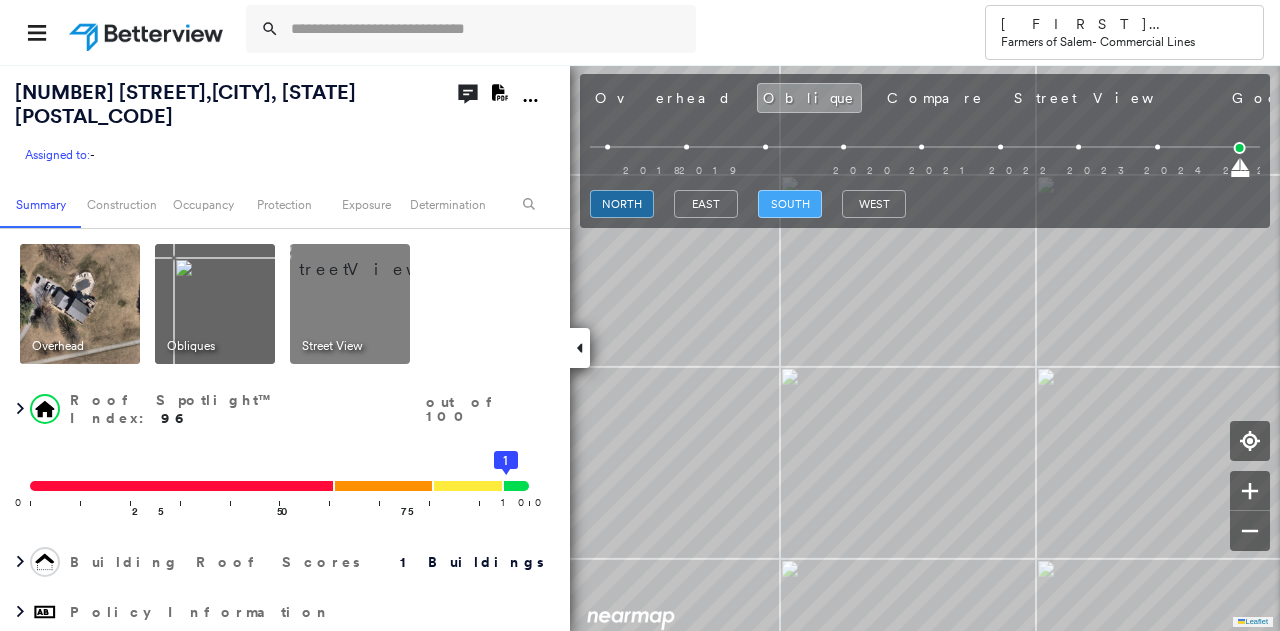 click on "south" at bounding box center [790, 204] 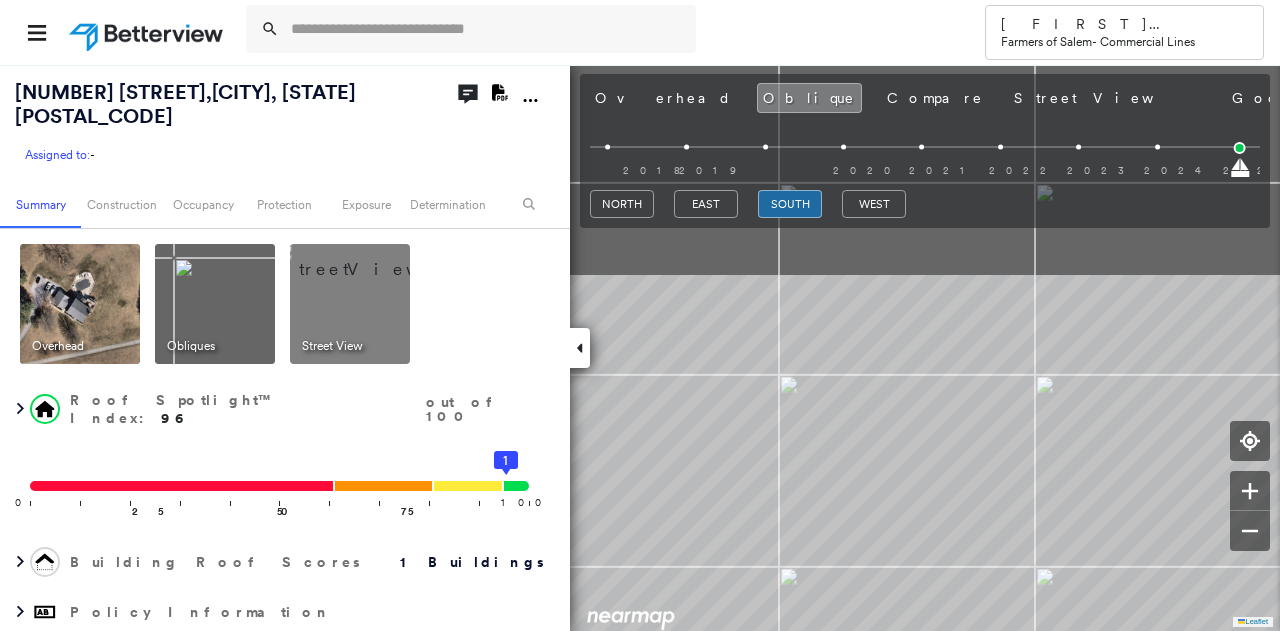 click on "Tower [FIRST] [LAST] Farmers of Salem  -   Commercial Lines [NUMBER] [STREET] ,  [CITY], [STATE] [POSTAL_CODE] Assigned to:  - Assigned to:  - Assigned to:  - Open Comments Download PDF Report Summary Construction Occupancy Protection Exposure Determination Overhead Obliques Street View Roof Spotlight™ Index :  96 out of 100 0 100 25 50 75 1 Building Roof Scores 1 Buildings Policy Information Flags :  2 (0 cleared, 2 uncleared) Construction Roof Spotlights :  Overhang, Chimney, Vent Property Features :  Car, Patio Furniture, Pool Roof Size & Shape :  1 building  - Gable | Asphalt Shingle Assessor and MLS Details Property Lookup BuildZoom - Building Permit Data and Analysis Occupancy Ownership Place Detail SmartyStreets - Geocode Smarty Streets - Surrounding Properties Protection Protection Exposure FEMA Risk Index Additional Perils Guidewire HazardHub HazardHub Risks Determination Flags :  2 (0 cleared, 2 uncleared) Uncleared Flags (2) Cleared Flags  (0) Tree Coverage Flagged [MONTH]/[DAY]/[YEAR] Clear Low Low Priority Clear Save" at bounding box center (640, 315) 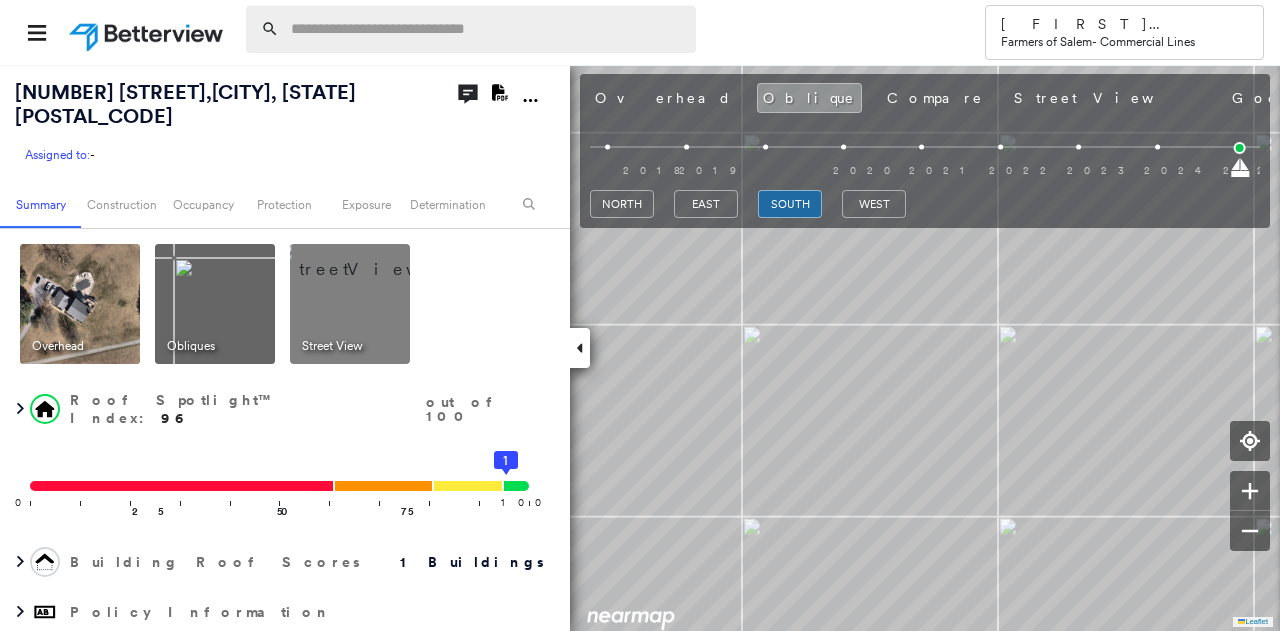 click at bounding box center [487, 29] 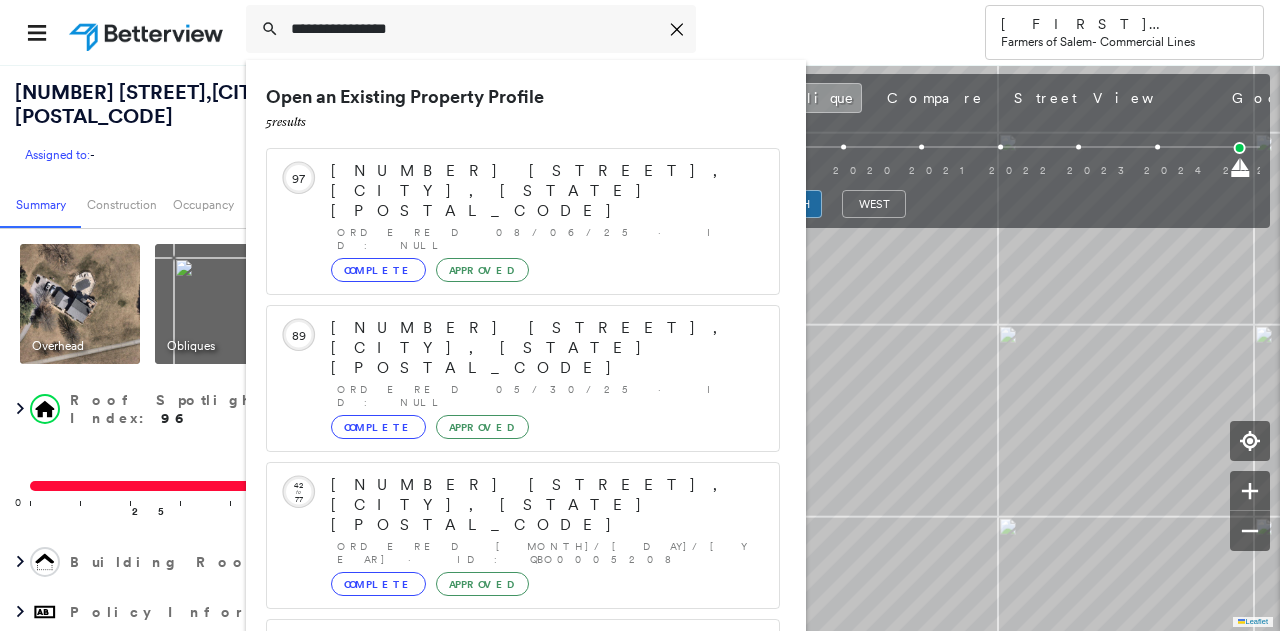 type on "**********" 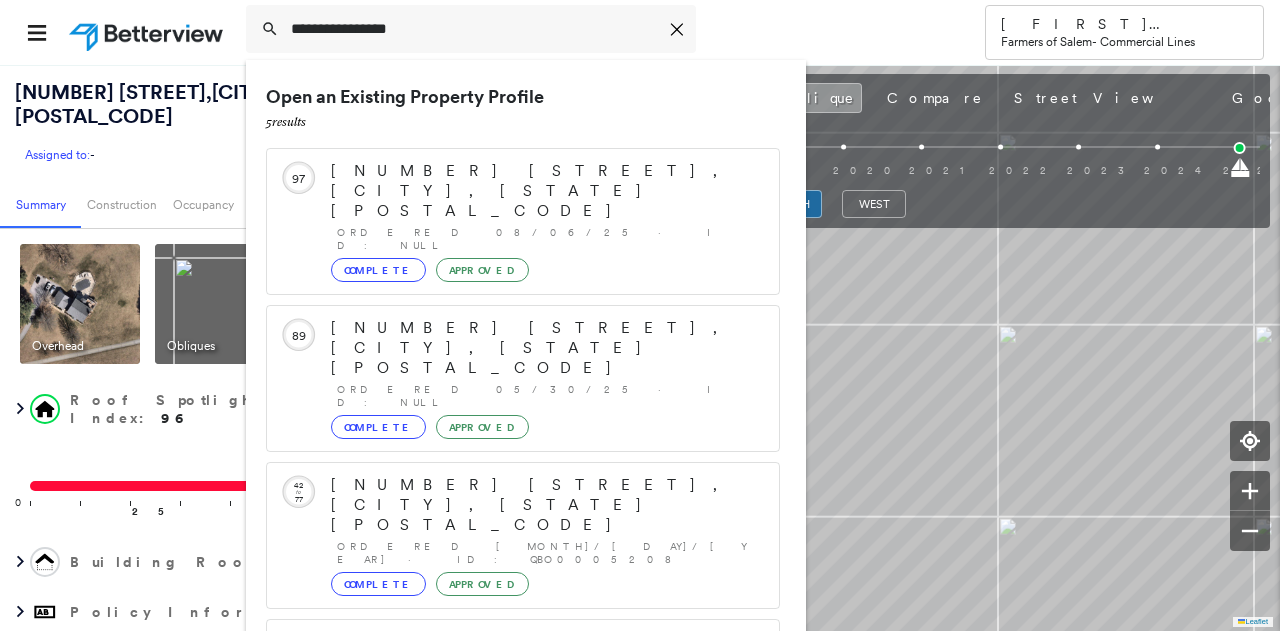 click on "[NUMBER] [STREET], [CITY], [STATE] [POSTAL_CODE]" at bounding box center [545, 191] 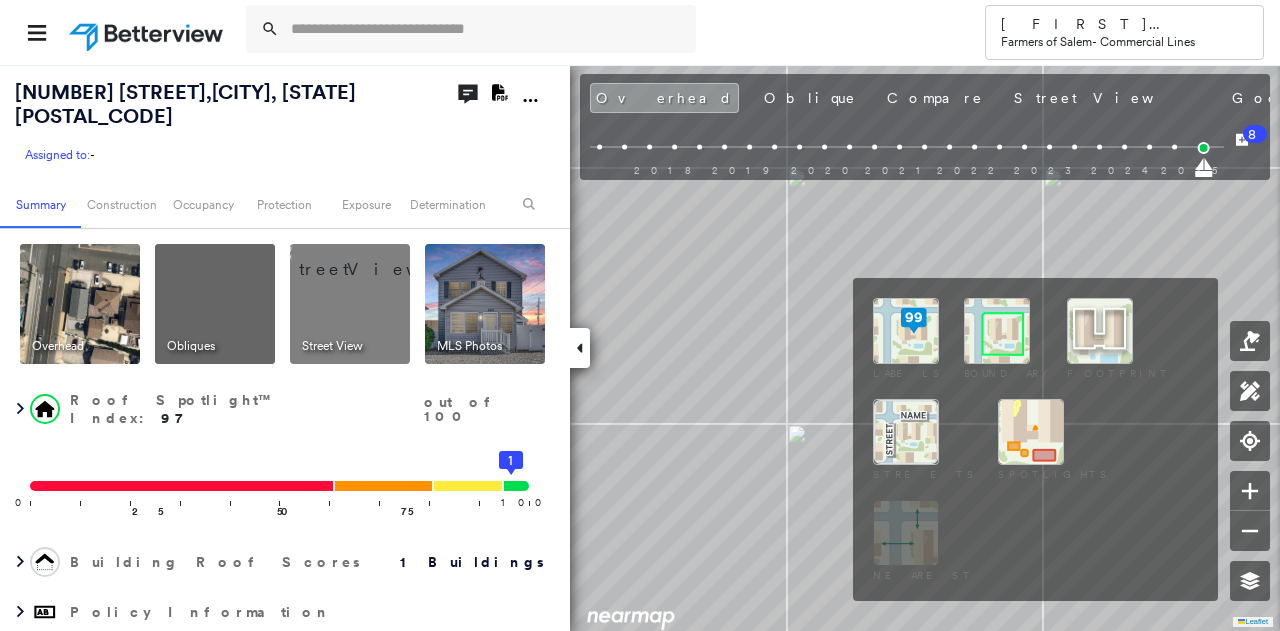 click on "Labels Boundary Footprint Streets Spotlights Nearest" at bounding box center (1035, 439) 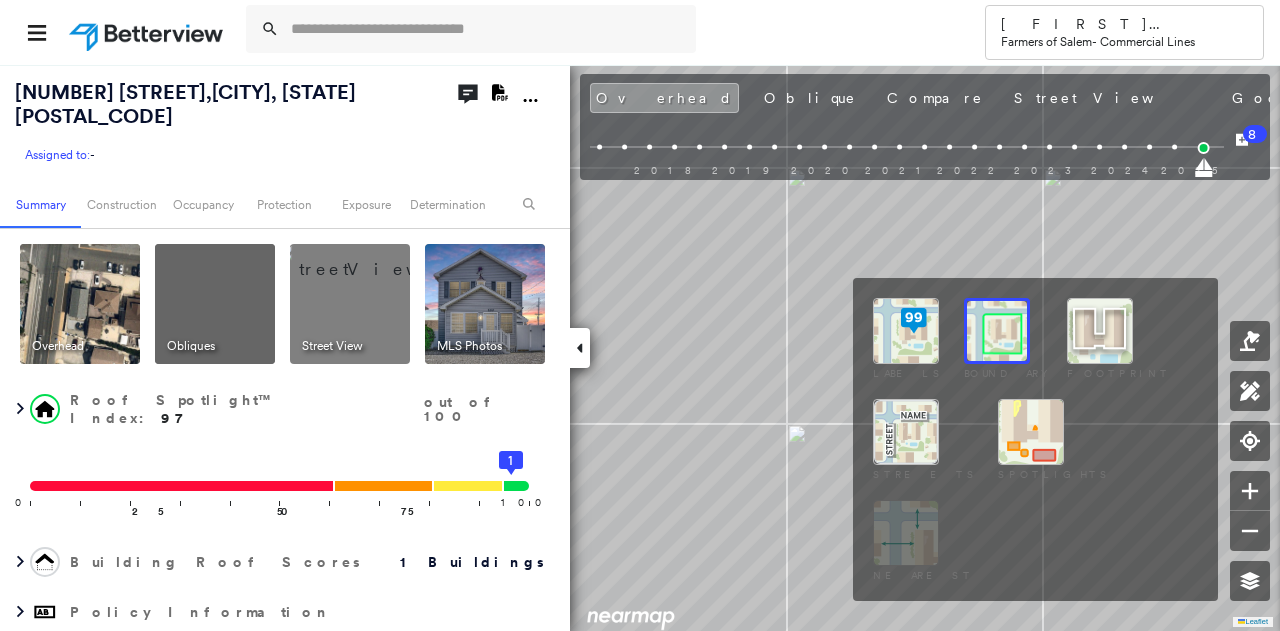 click at bounding box center (906, 331) 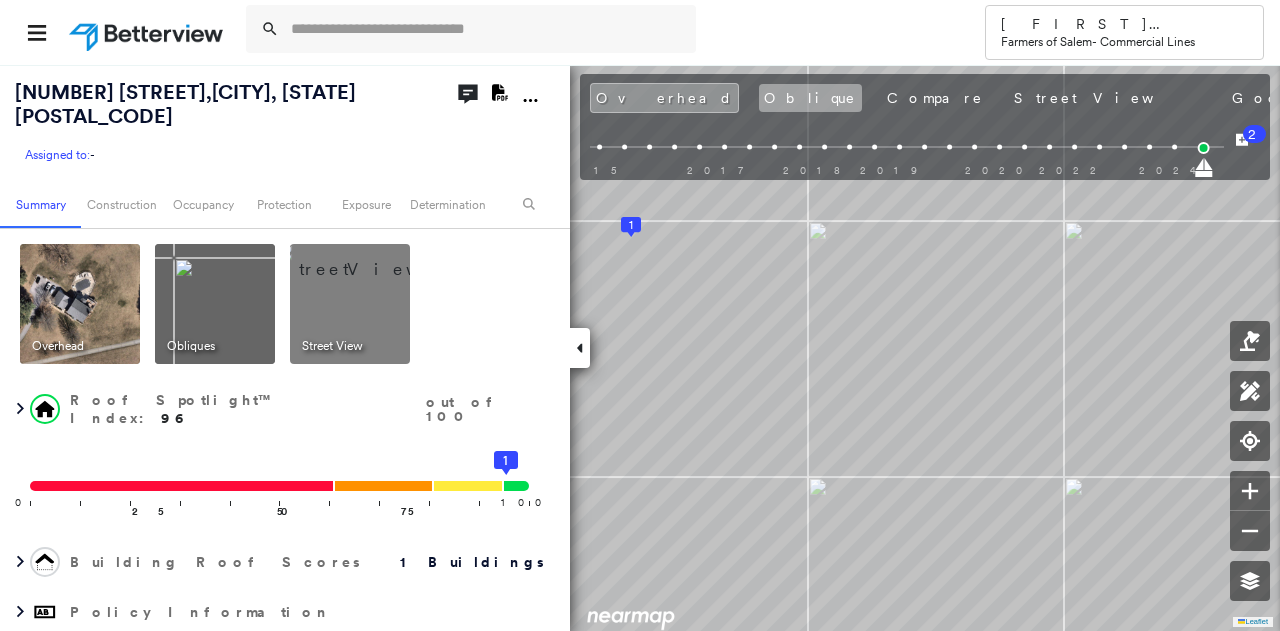 click on "Oblique" at bounding box center (810, 98) 